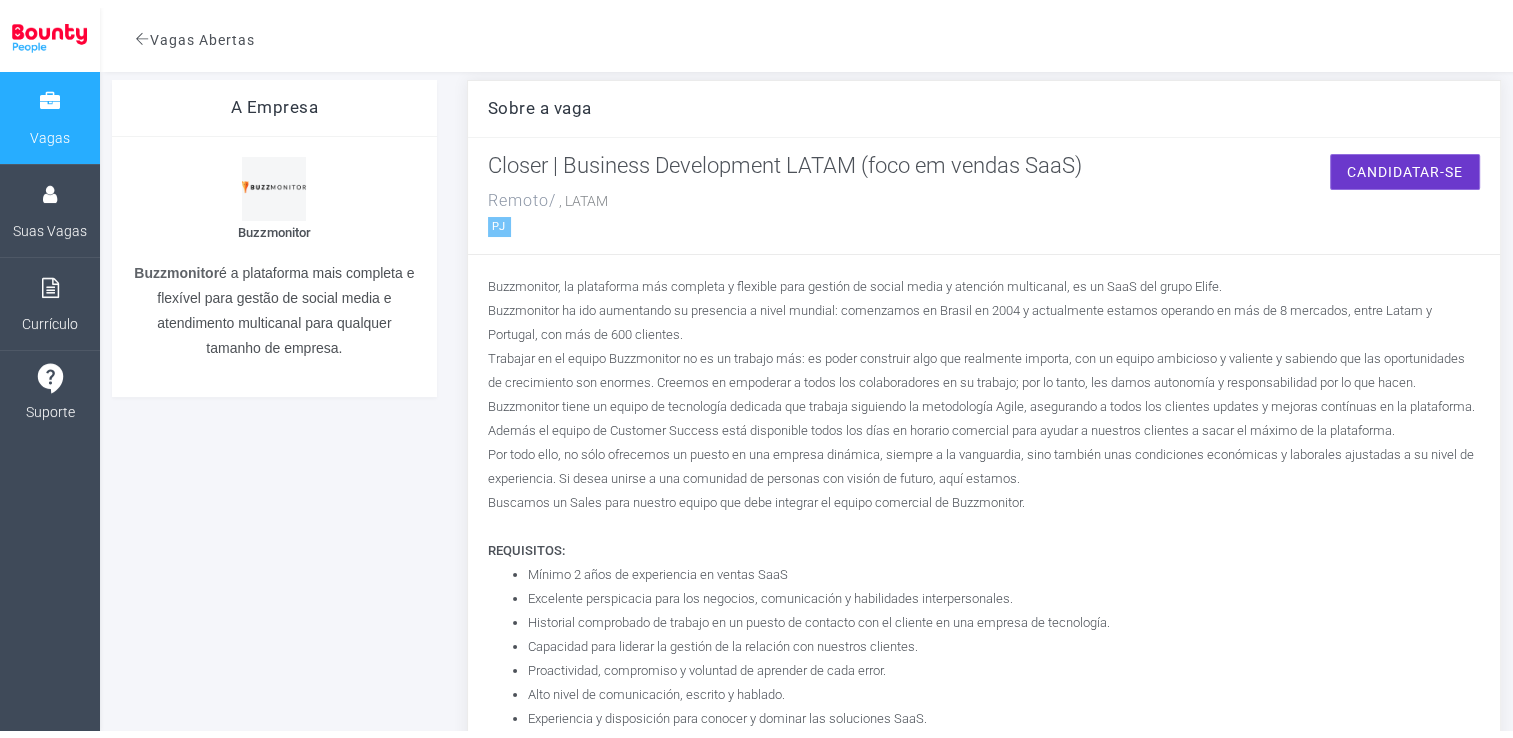 scroll, scrollTop: 0, scrollLeft: 0, axis: both 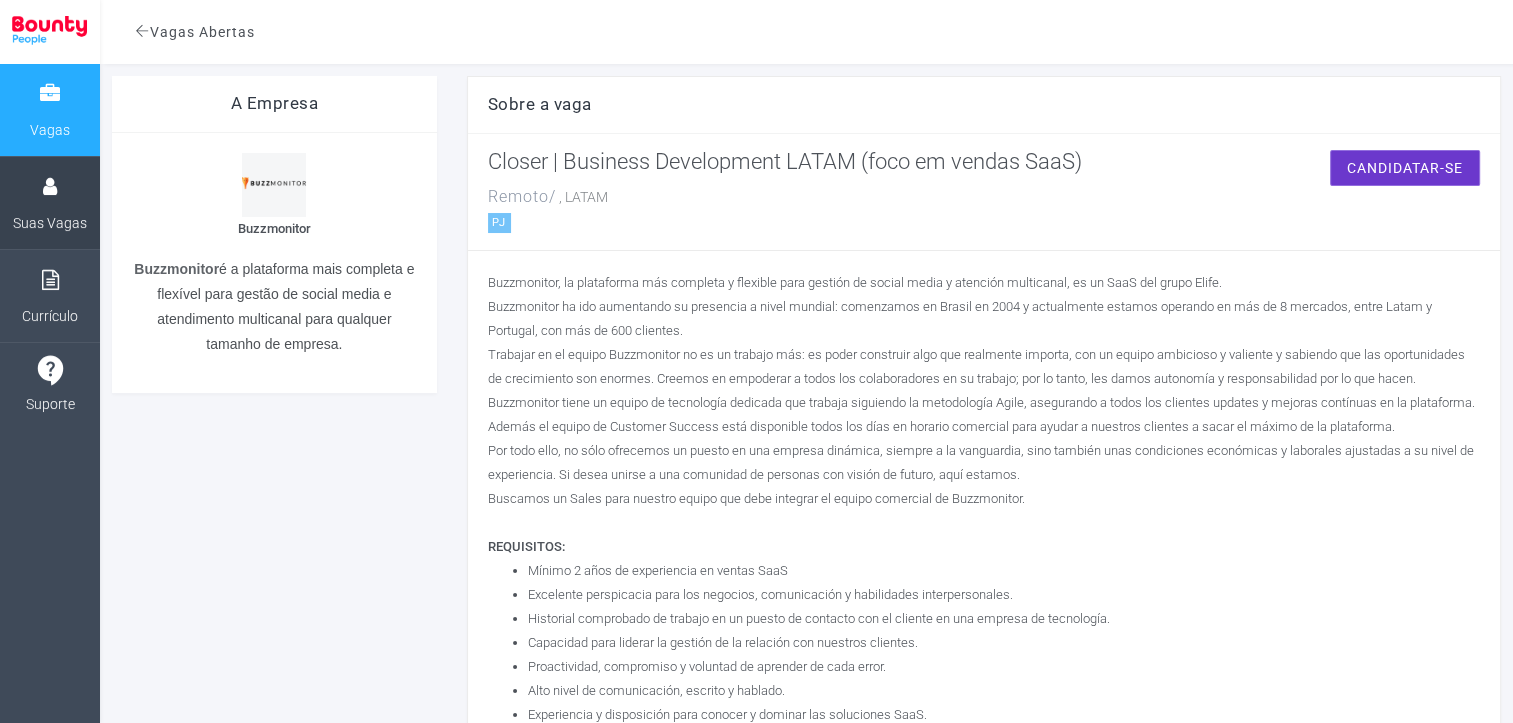 click on "Suas Vagas" at bounding box center [50, 223] 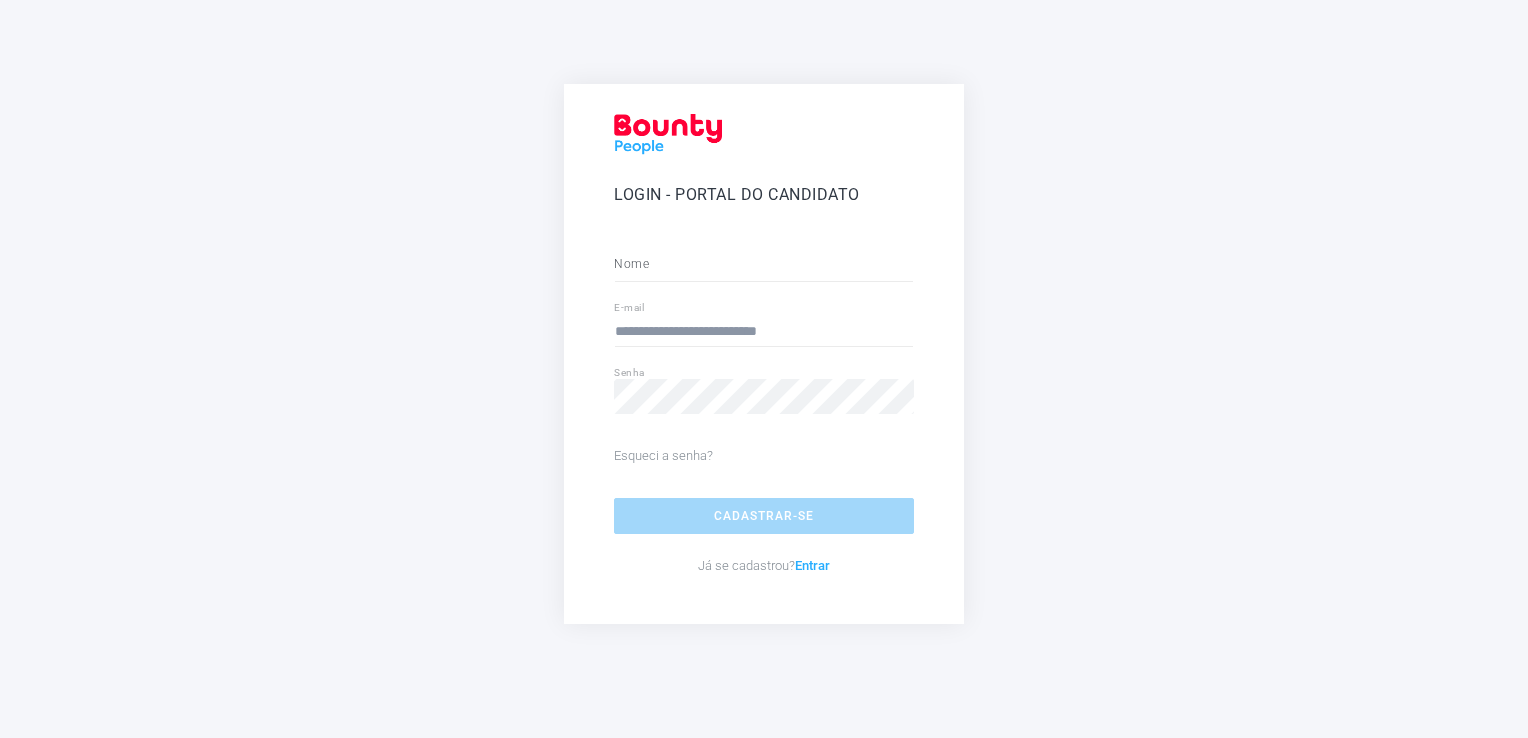 click on "Entrar" at bounding box center (812, 565) 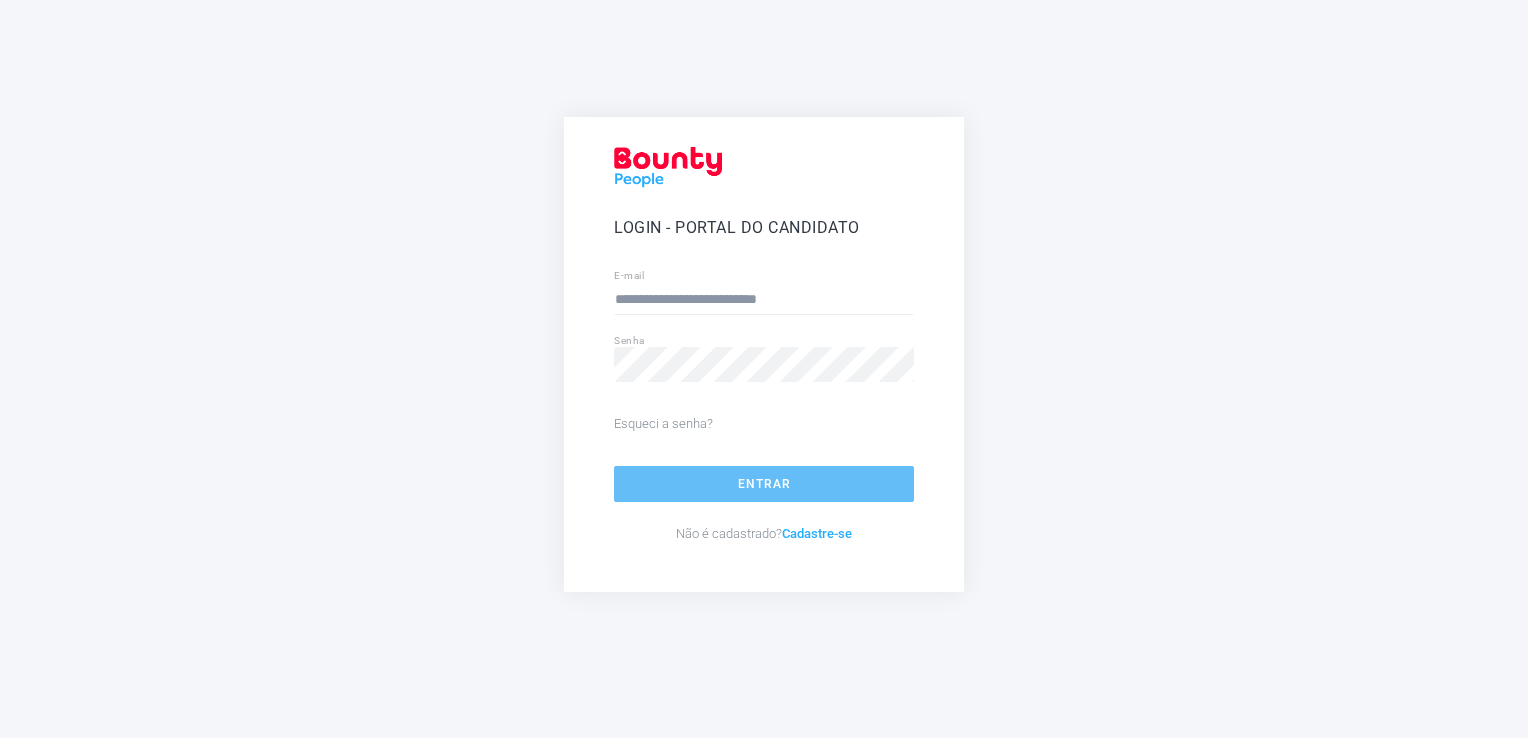 click on "Entrar" at bounding box center (764, 484) 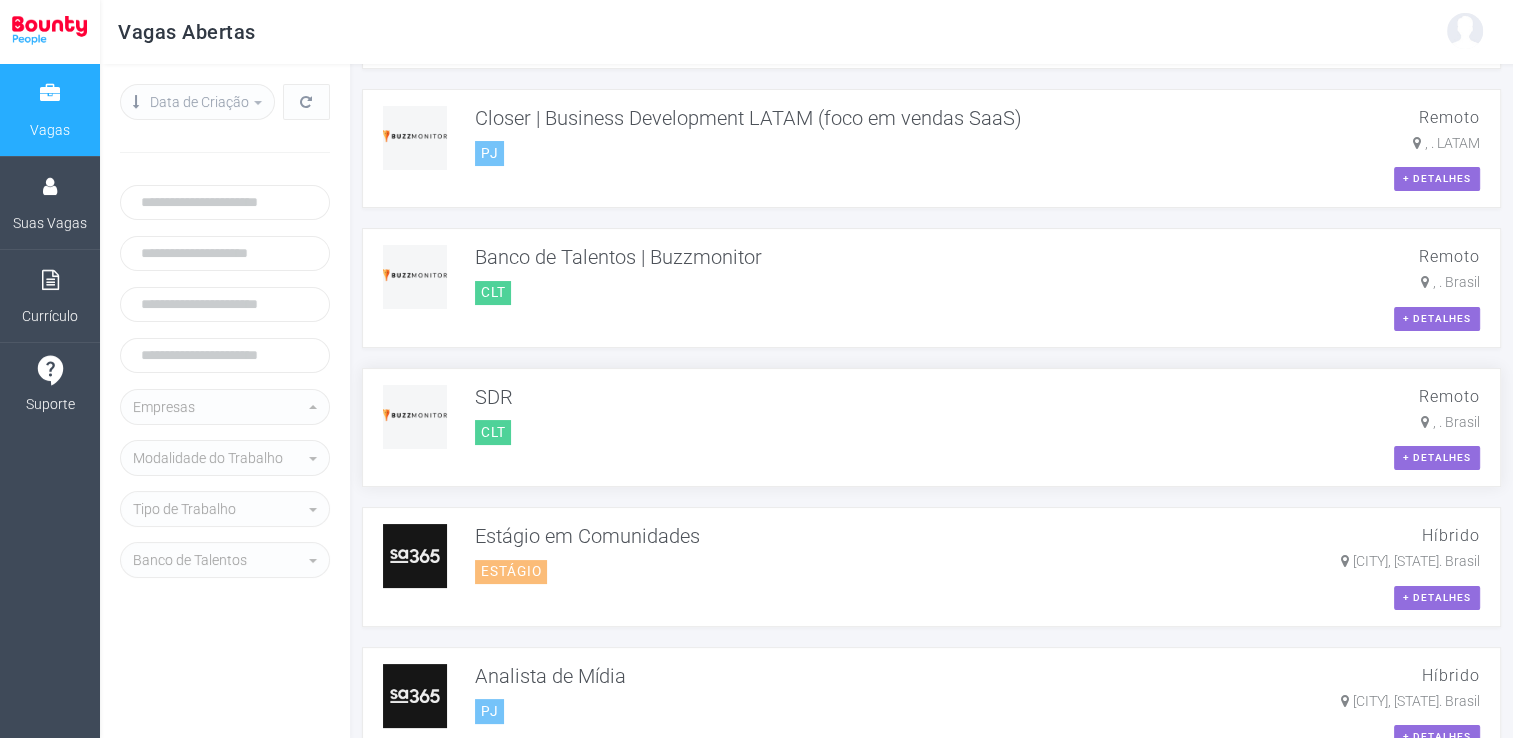 scroll, scrollTop: 300, scrollLeft: 0, axis: vertical 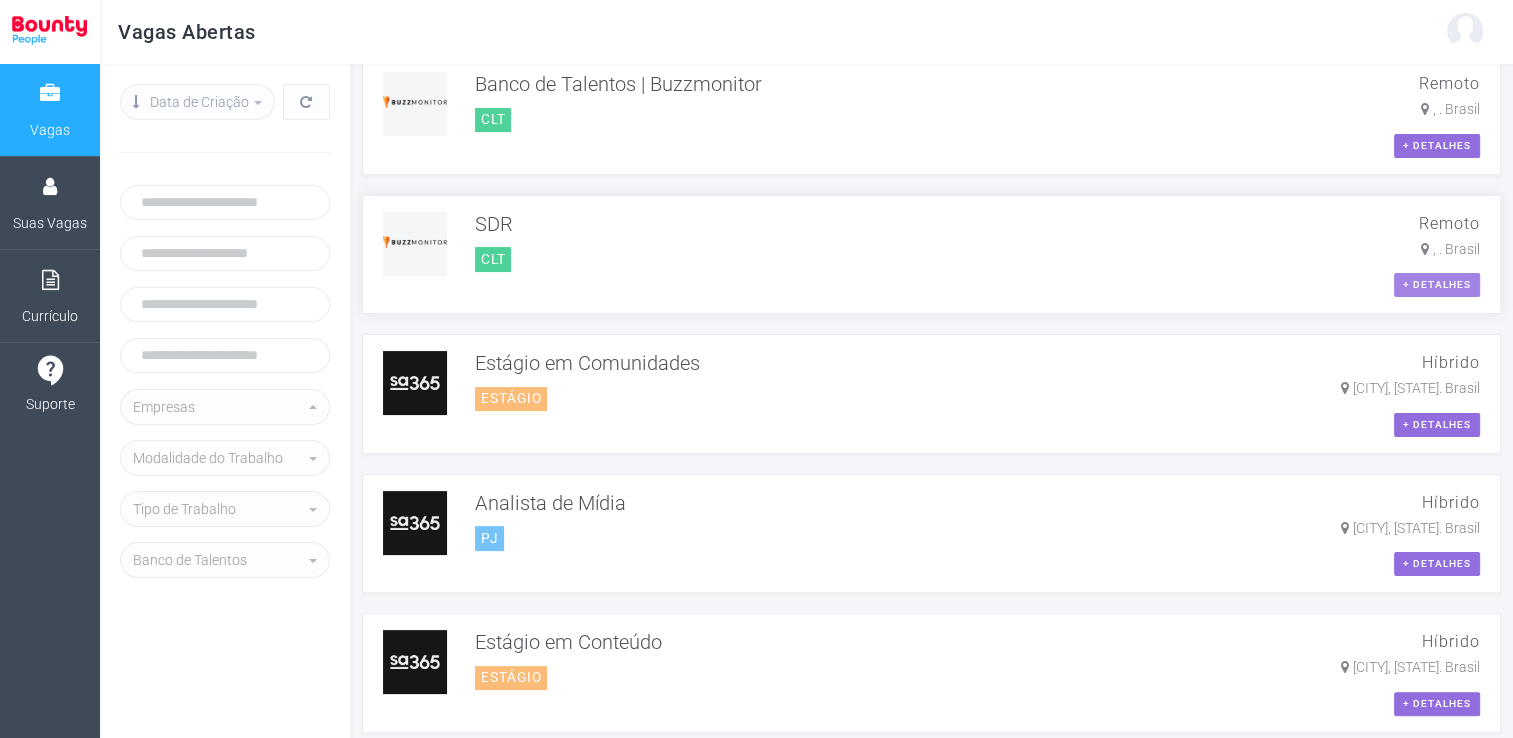 click on "+ detalhes" at bounding box center (1437, 285) 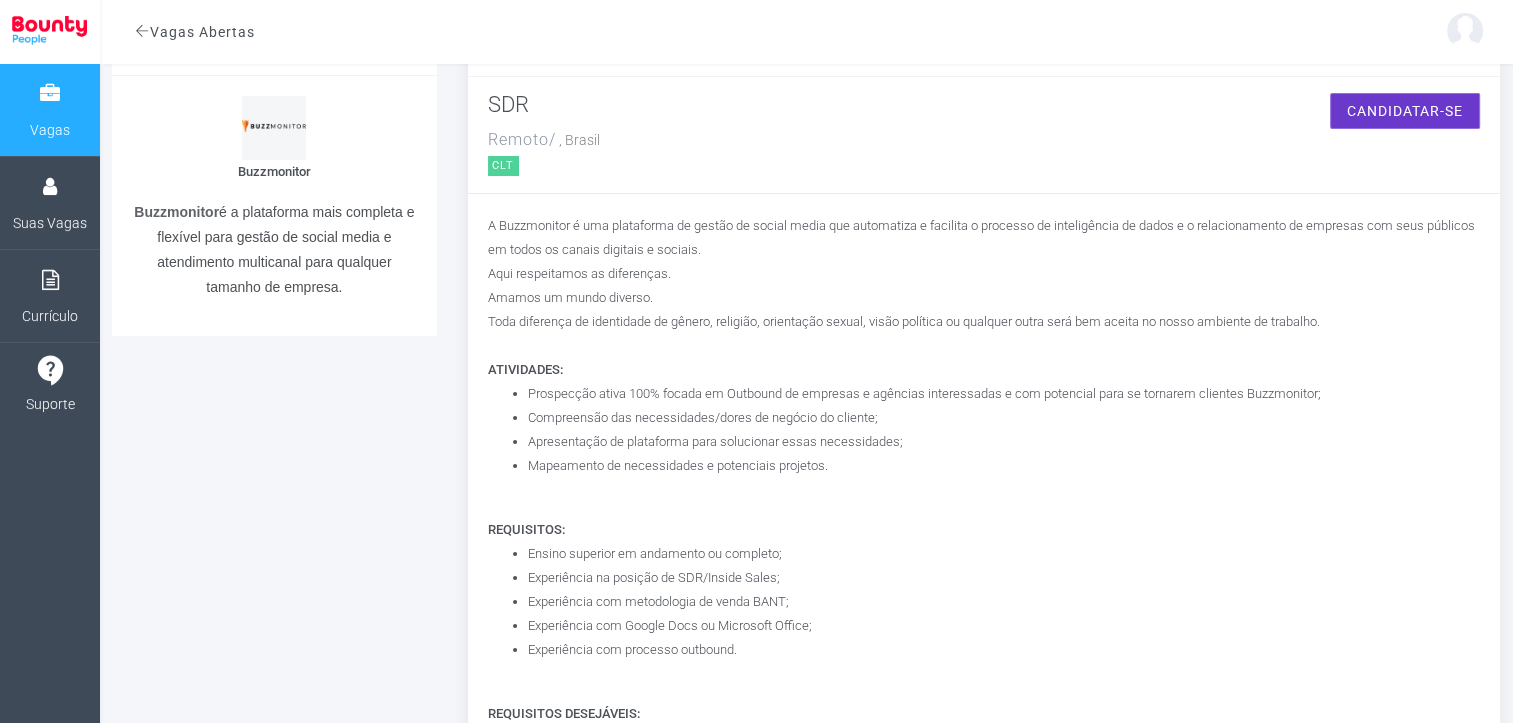 scroll, scrollTop: 200, scrollLeft: 0, axis: vertical 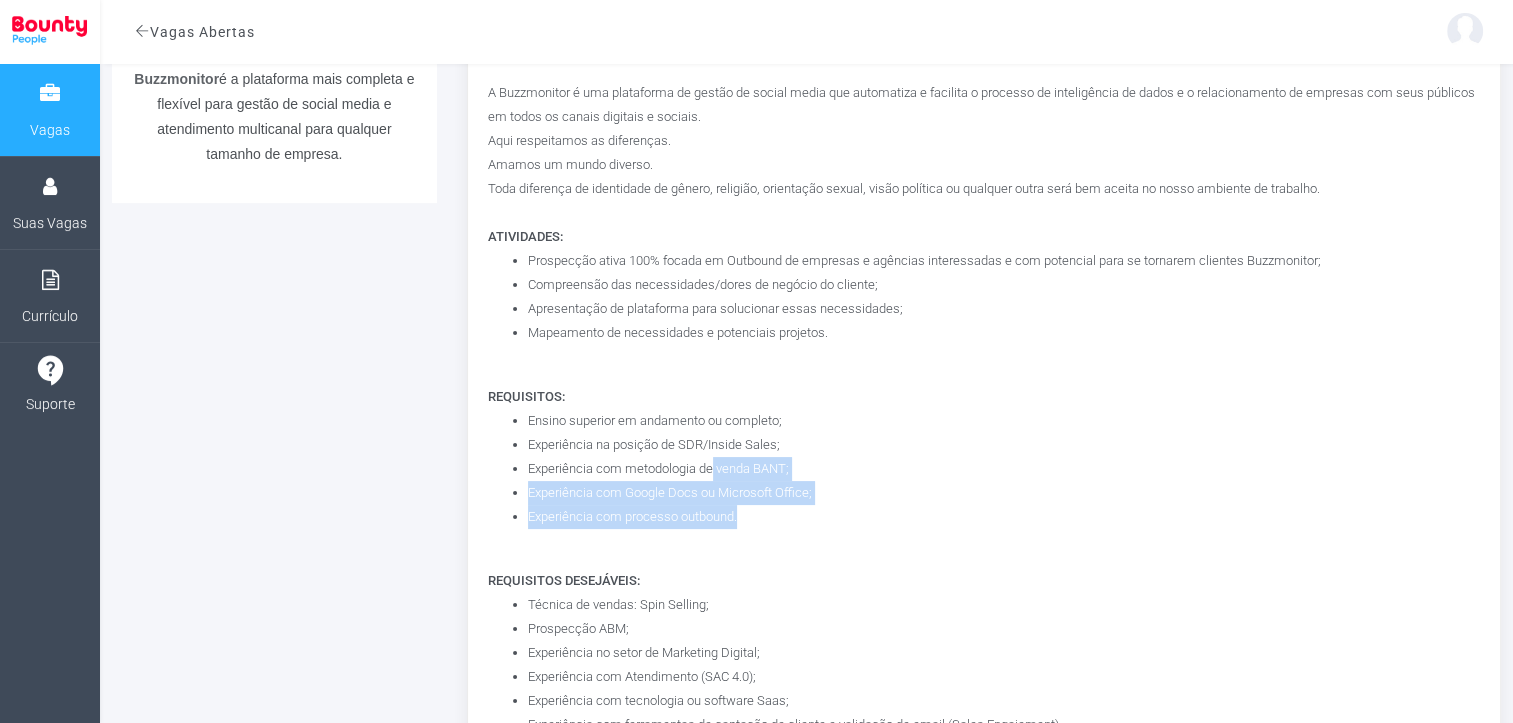 drag, startPoint x: 710, startPoint y: 461, endPoint x: 796, endPoint y: 514, distance: 101.0198 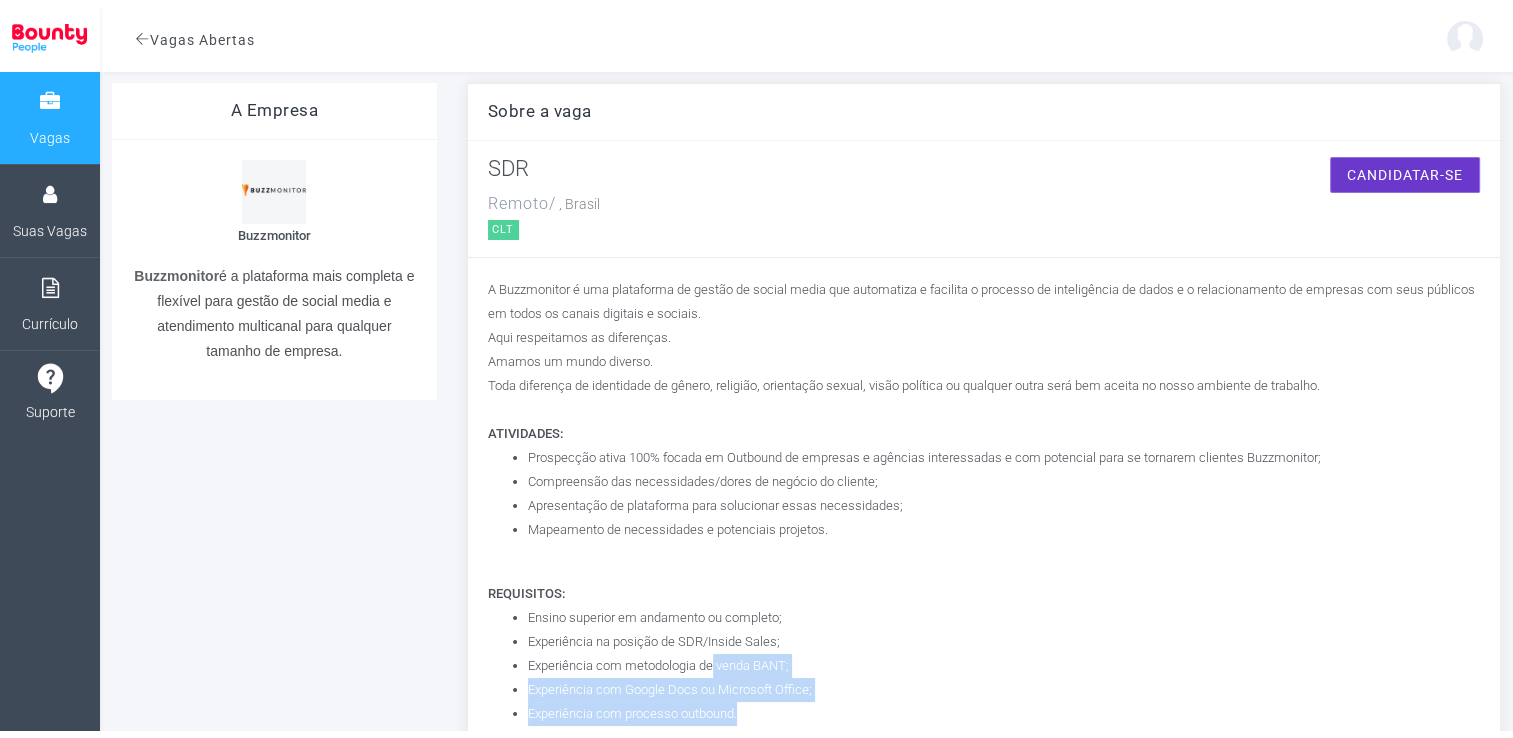 scroll, scrollTop: 0, scrollLeft: 0, axis: both 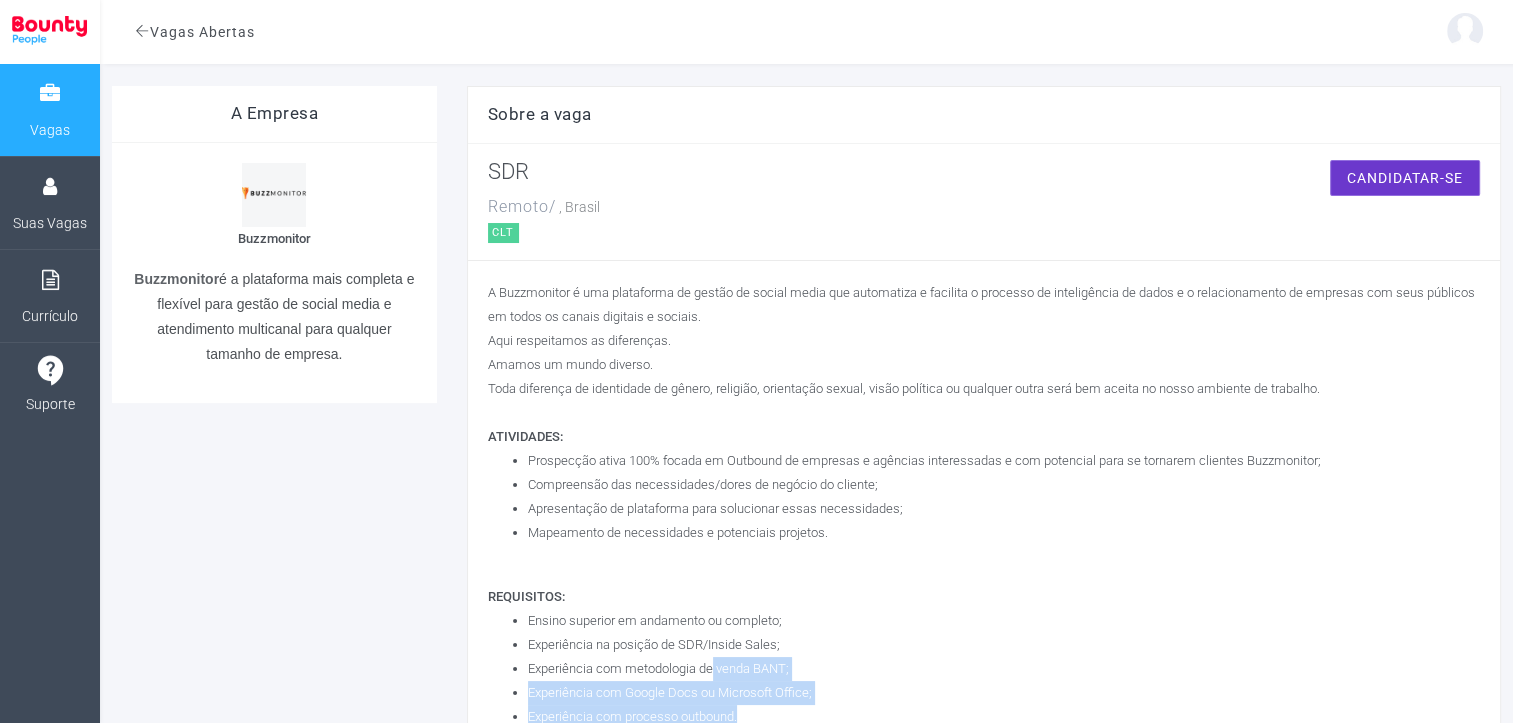 click on "Vagas Abertas" at bounding box center [195, 32] 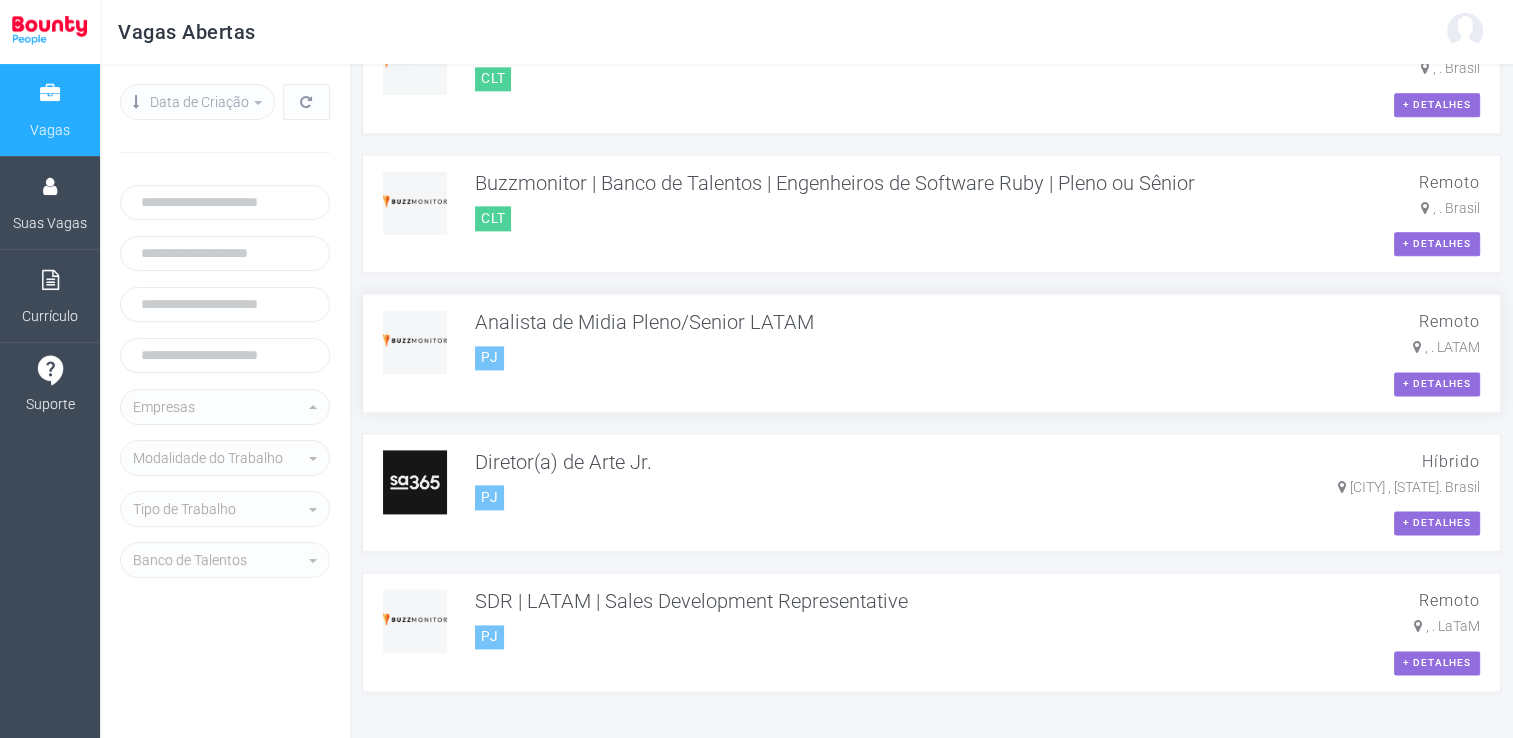 scroll, scrollTop: 2583, scrollLeft: 0, axis: vertical 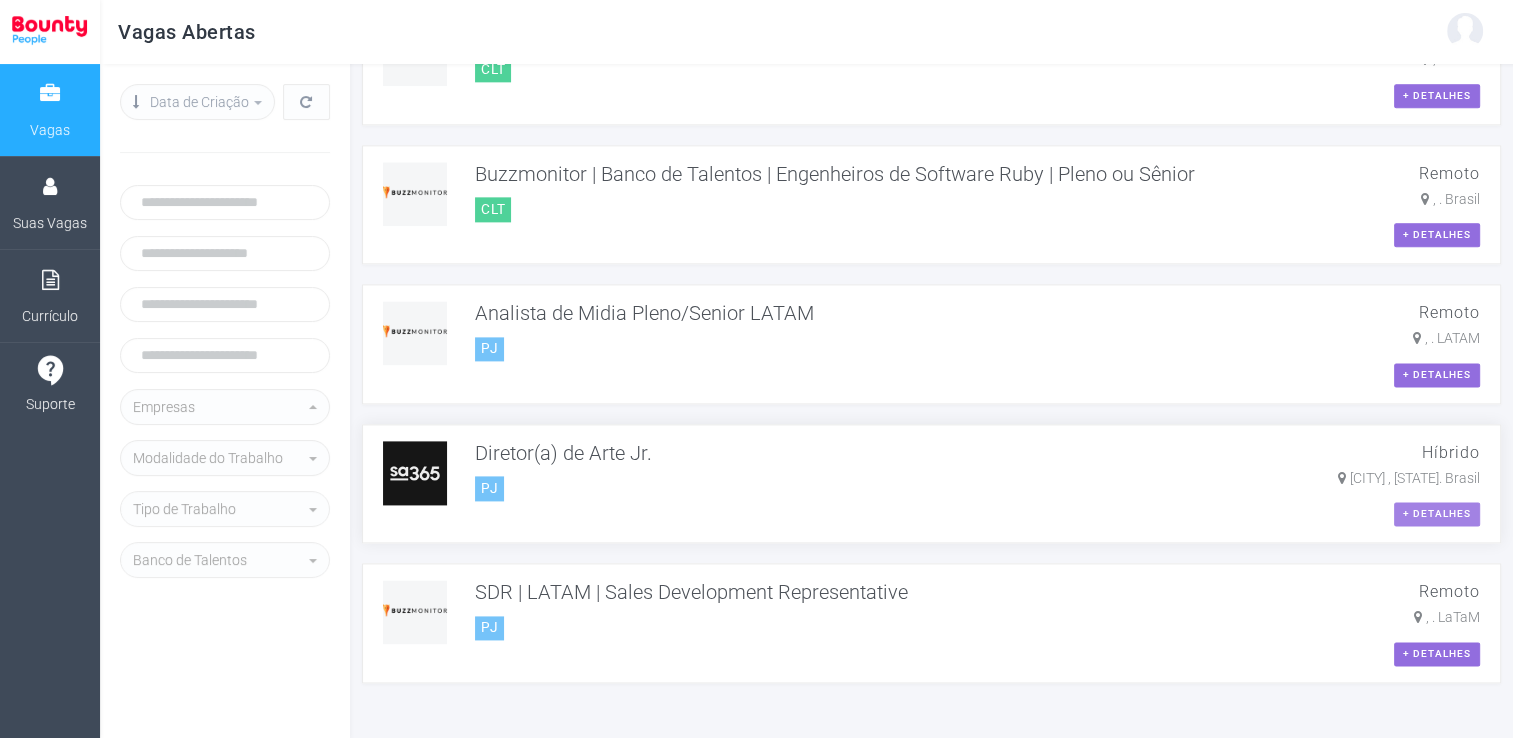 click on "+ detalhes" at bounding box center [1437, 514] 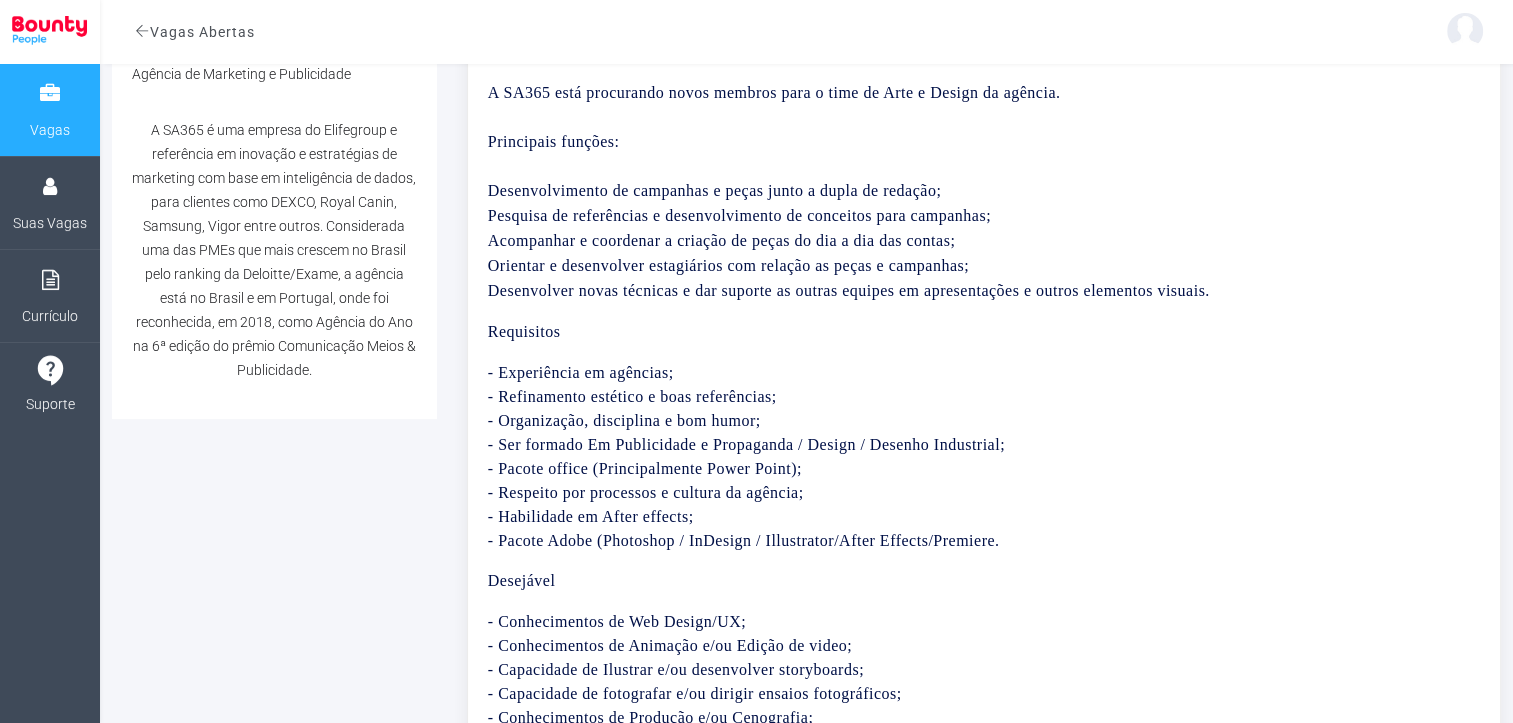 scroll, scrollTop: 300, scrollLeft: 0, axis: vertical 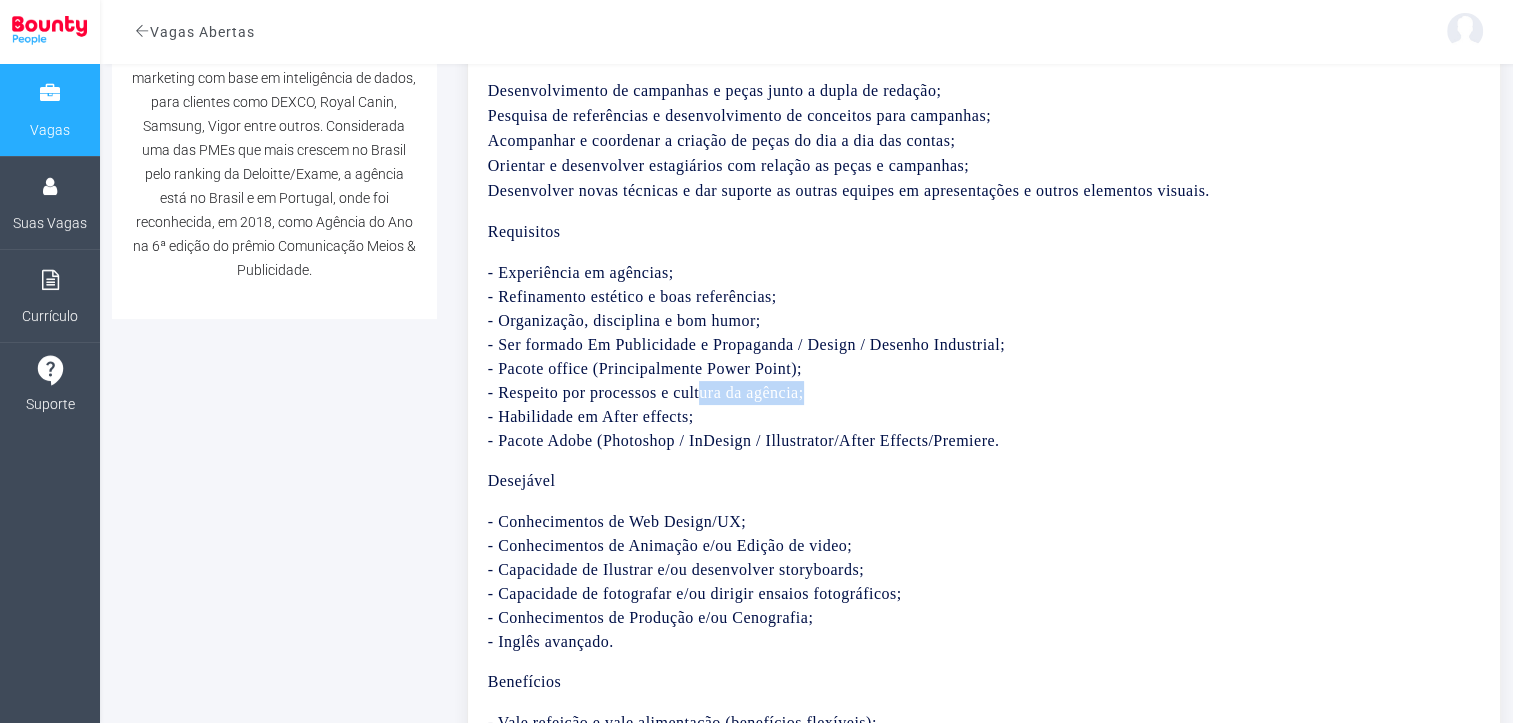 drag, startPoint x: 698, startPoint y: 405, endPoint x: 805, endPoint y: 407, distance: 107.01869 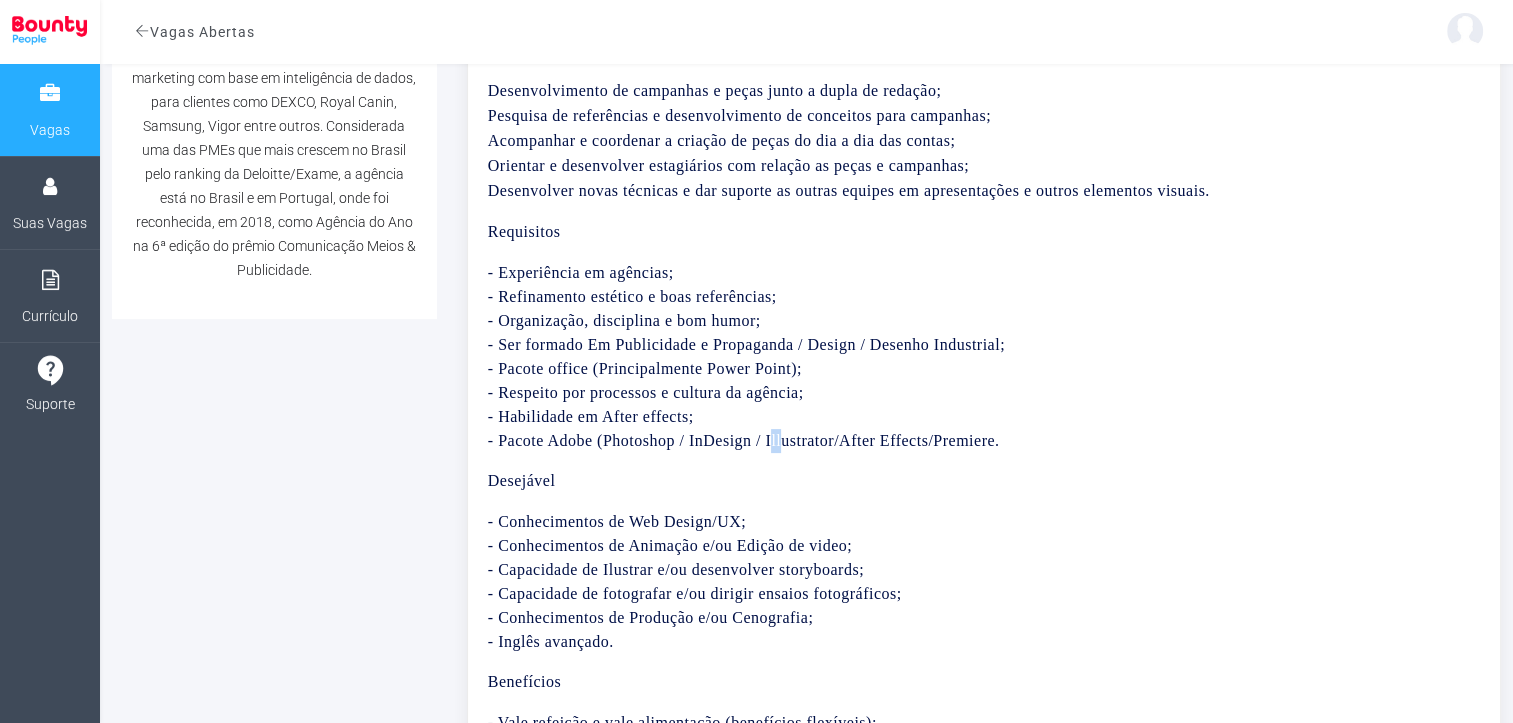 drag, startPoint x: 805, startPoint y: 407, endPoint x: 781, endPoint y: 446, distance: 45.79301 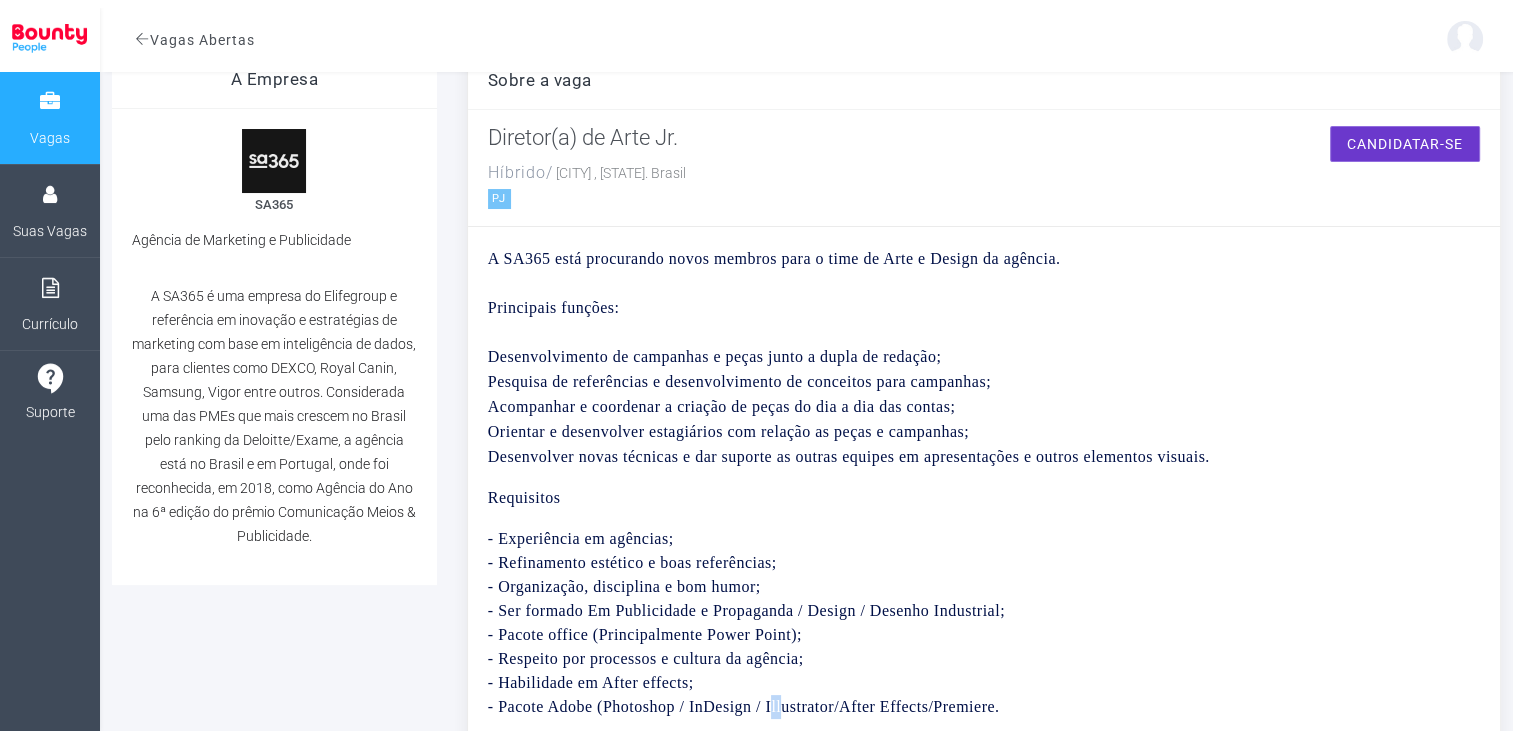 scroll, scrollTop: 0, scrollLeft: 0, axis: both 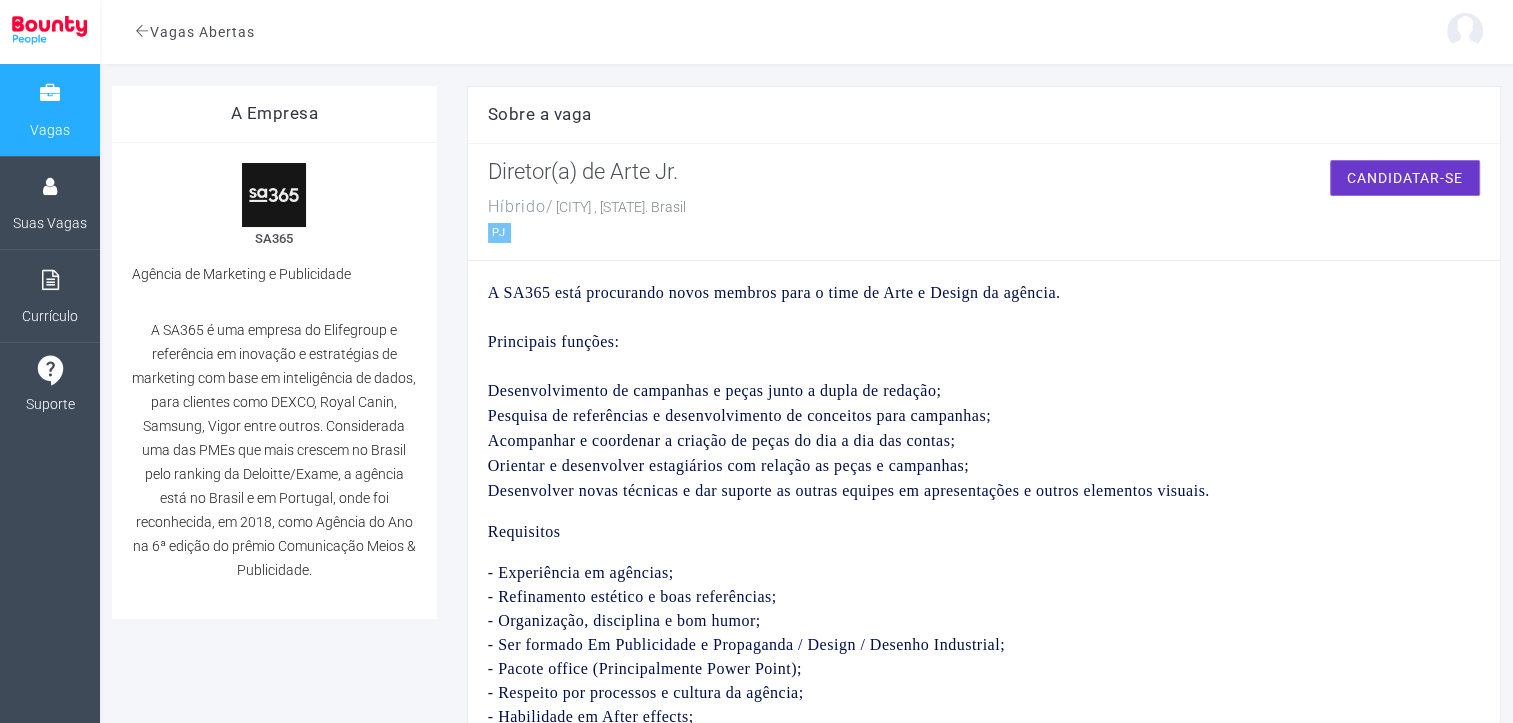click on "Vagas Abertas" at bounding box center [195, 32] 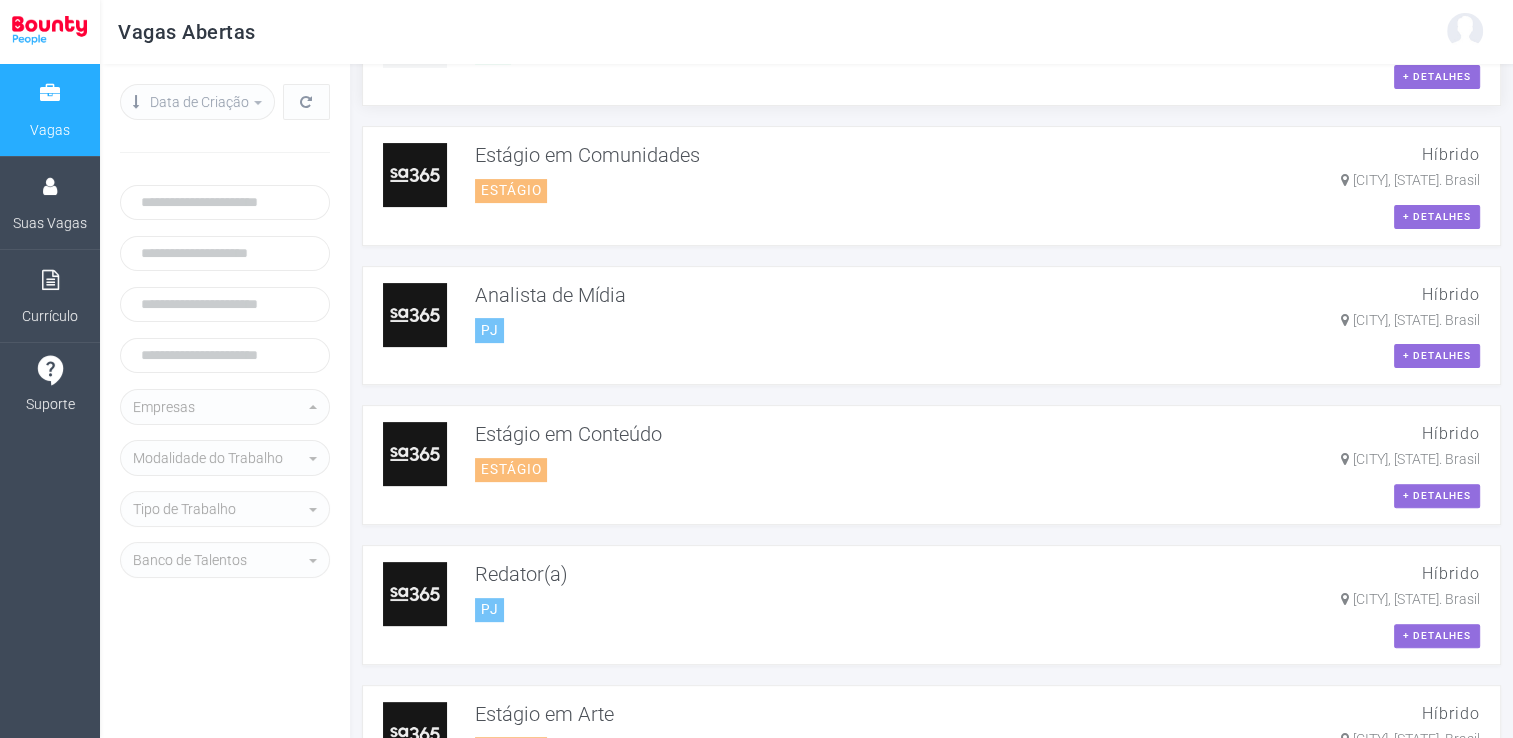 scroll, scrollTop: 700, scrollLeft: 0, axis: vertical 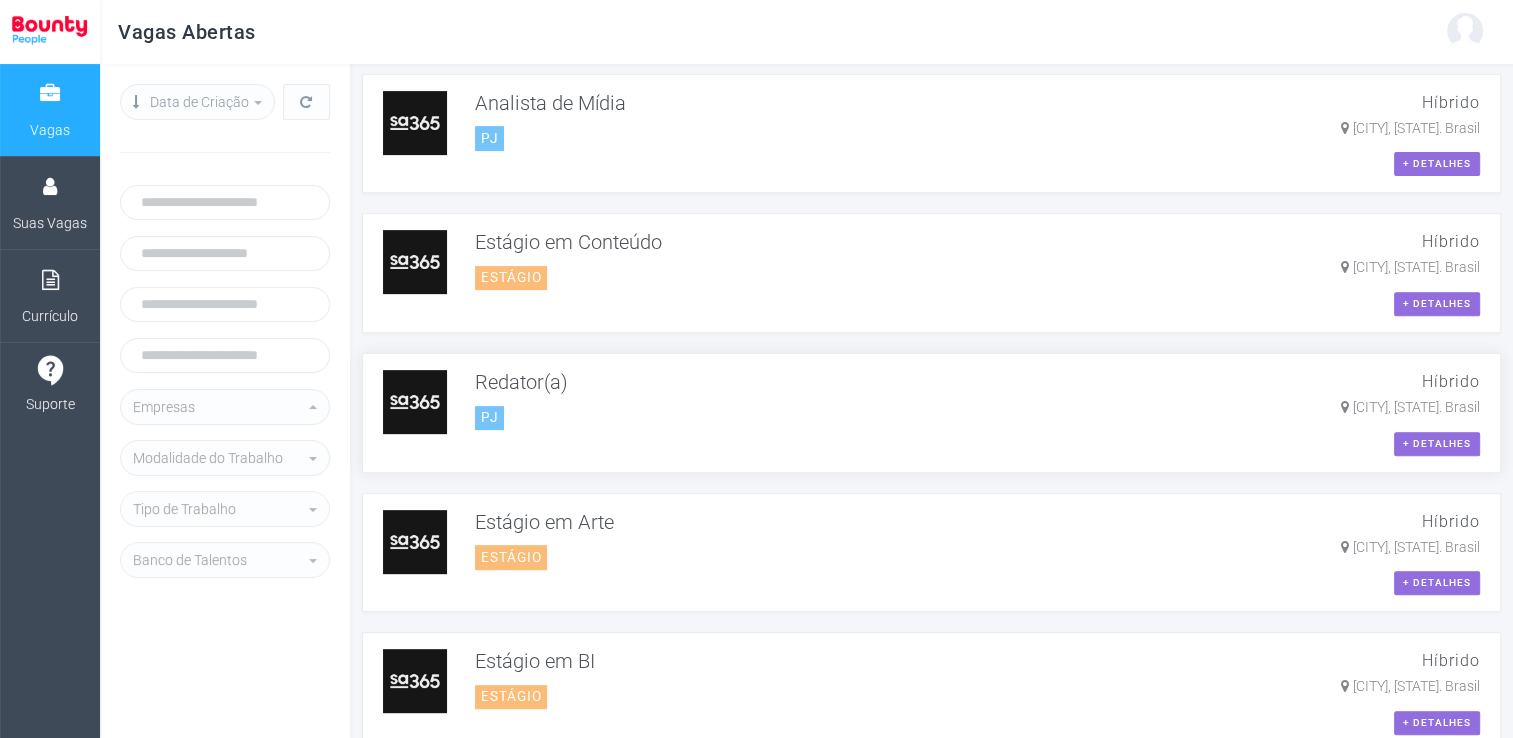 click on "Redator(a)" at bounding box center [529, 382] 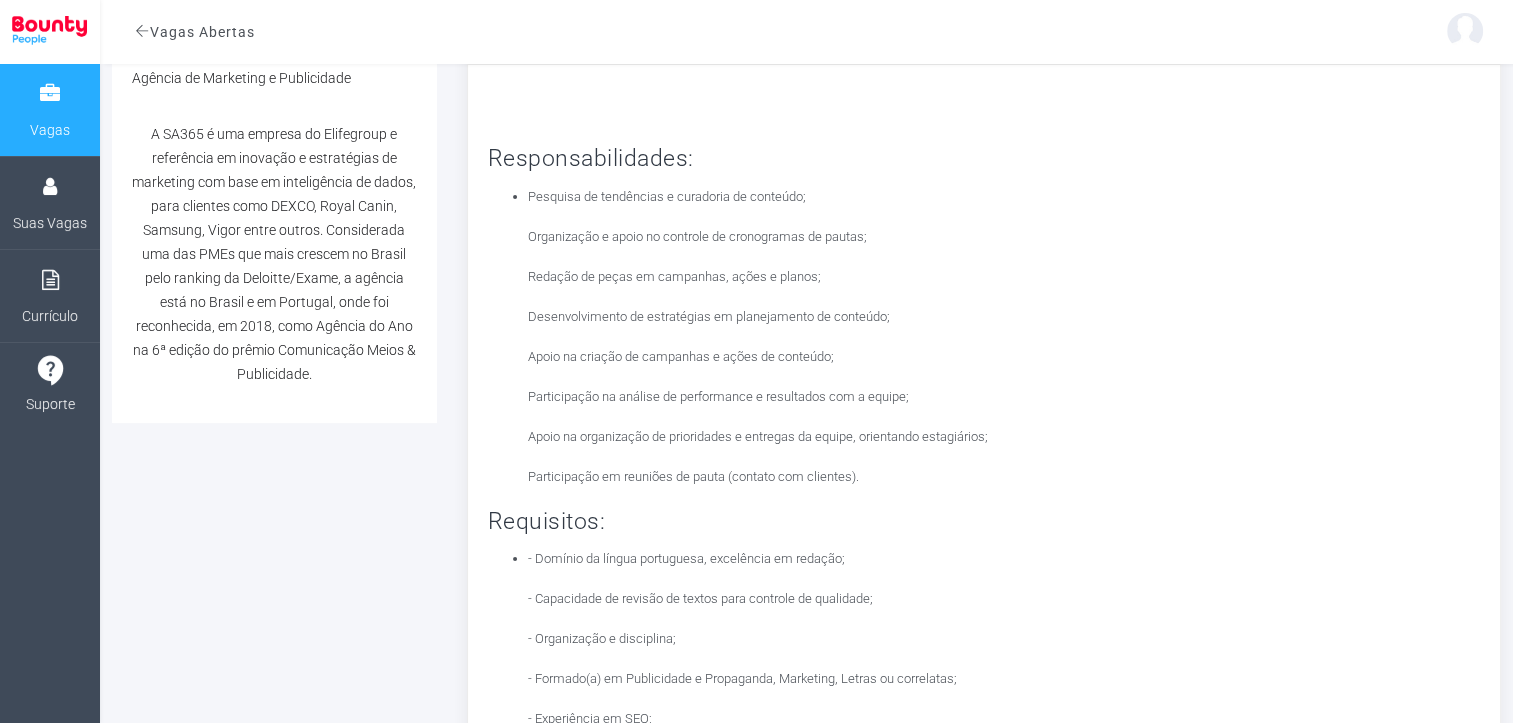scroll, scrollTop: 300, scrollLeft: 0, axis: vertical 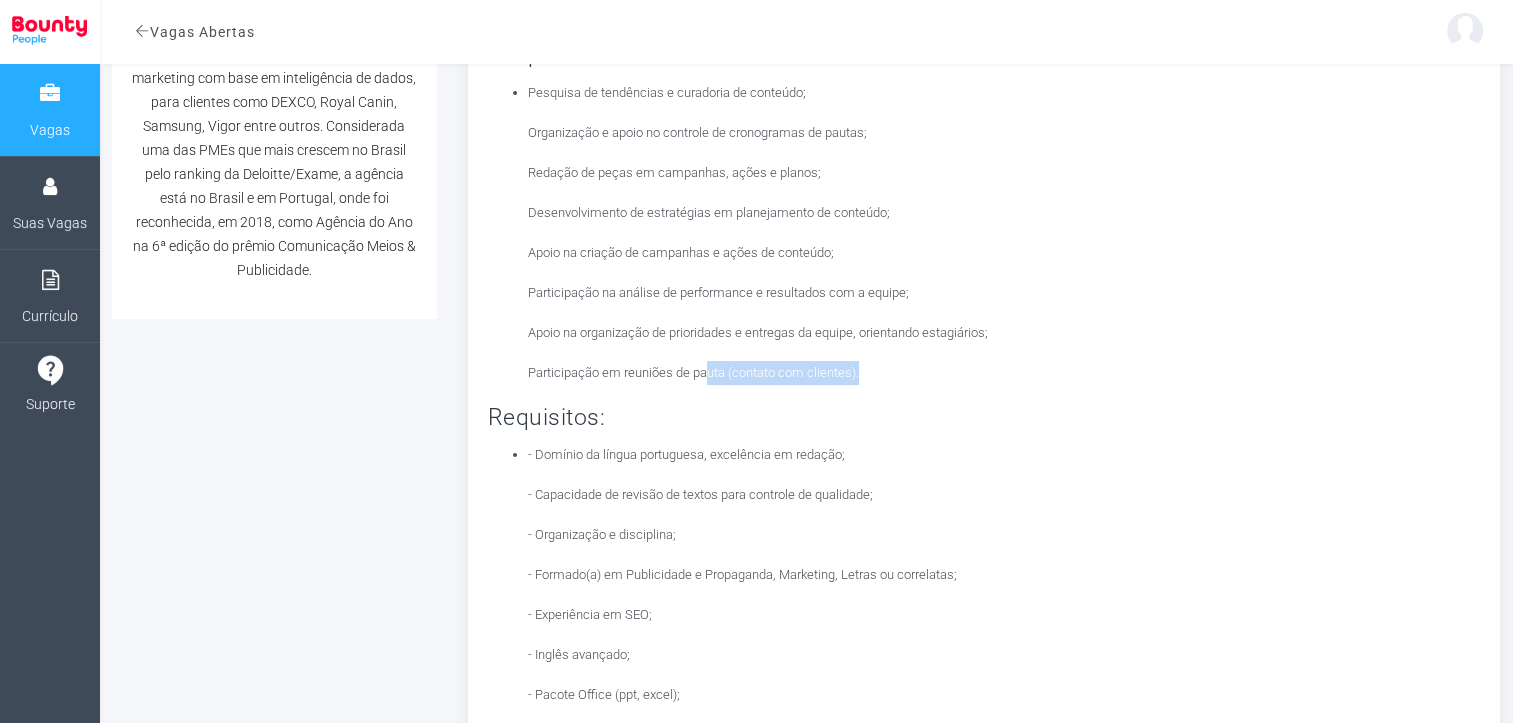 drag, startPoint x: 704, startPoint y: 345, endPoint x: 865, endPoint y: 358, distance: 161.52399 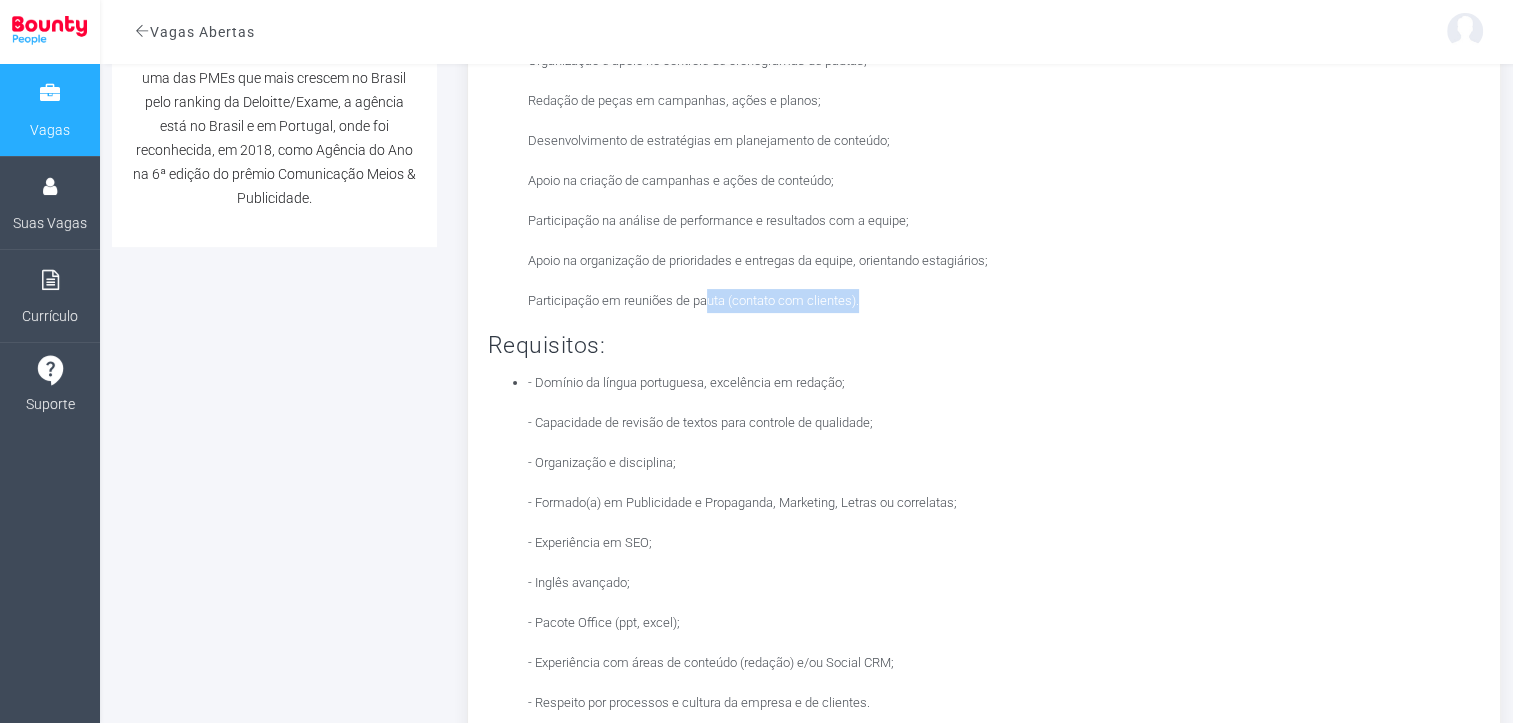 scroll, scrollTop: 500, scrollLeft: 0, axis: vertical 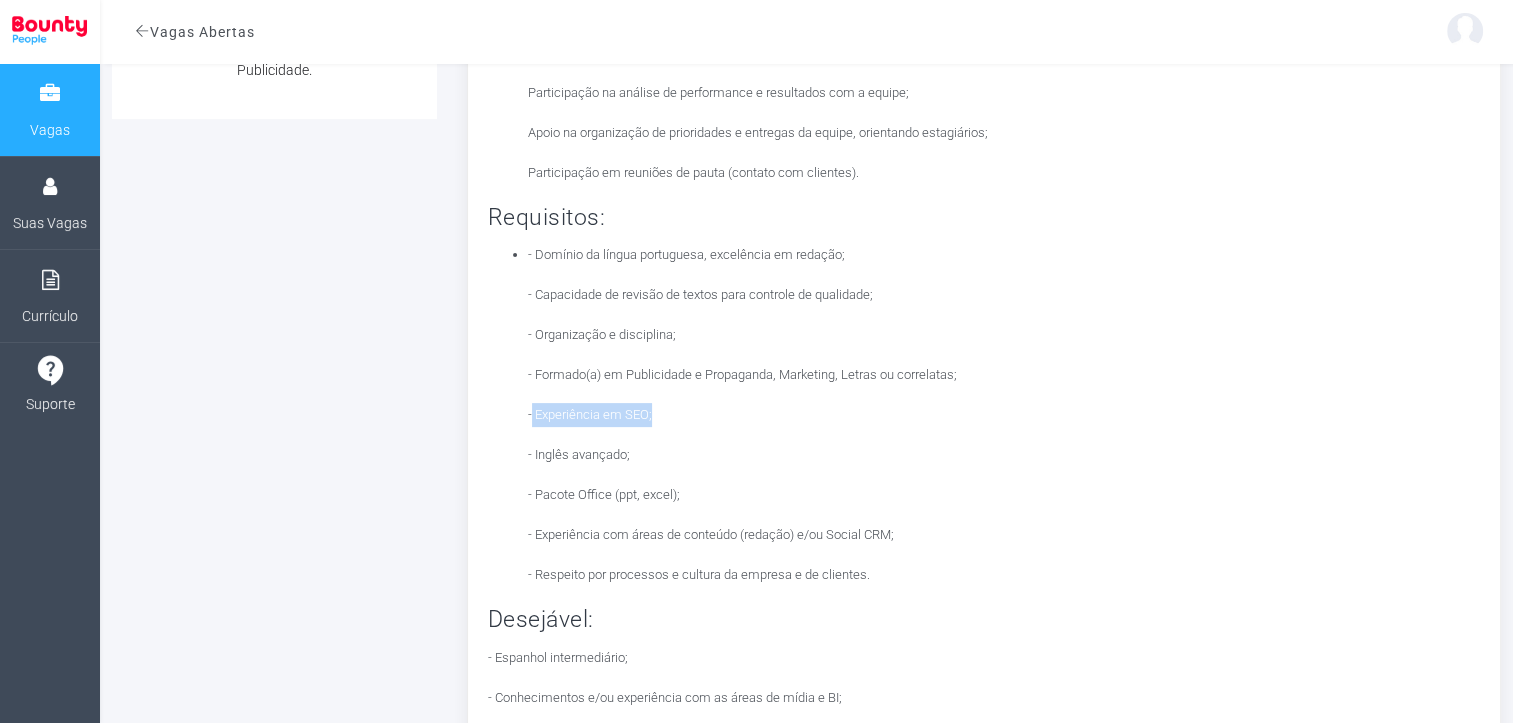 drag, startPoint x: 530, startPoint y: 421, endPoint x: 655, endPoint y: 420, distance: 125.004 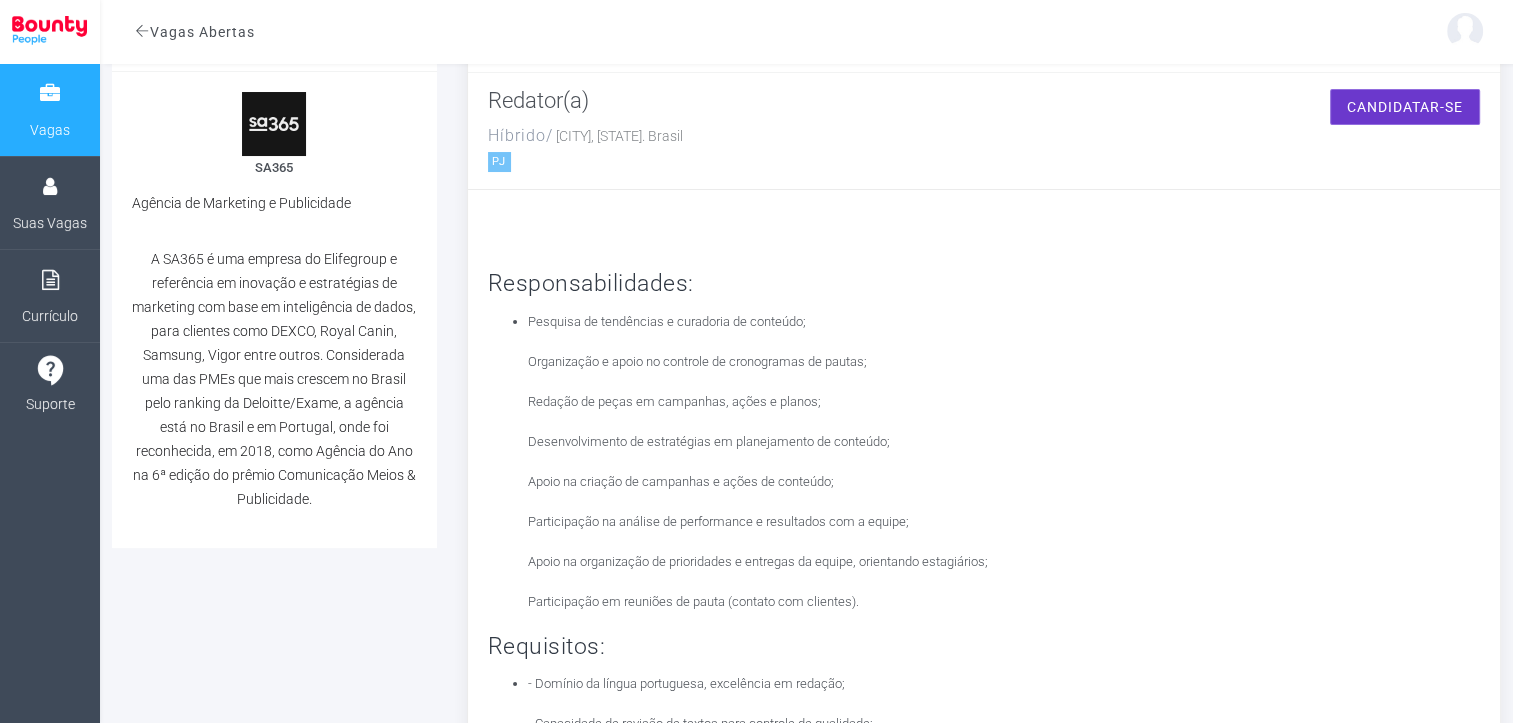 scroll, scrollTop: 0, scrollLeft: 0, axis: both 